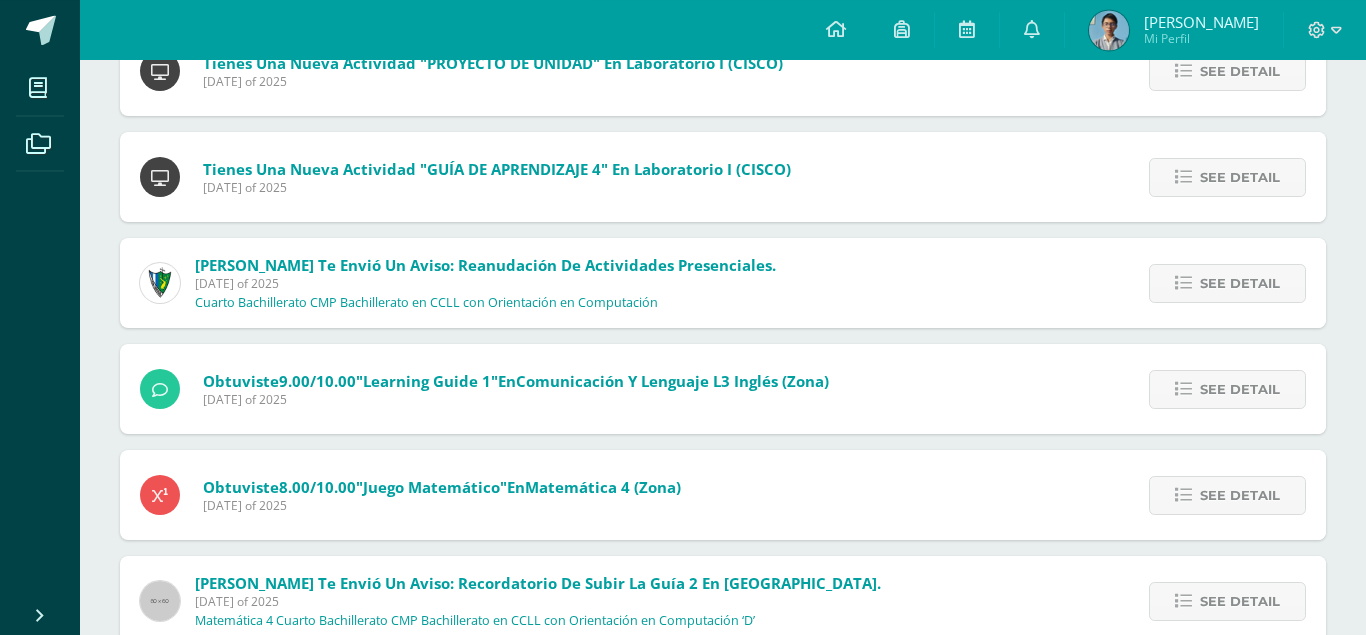 scroll, scrollTop: 408, scrollLeft: 0, axis: vertical 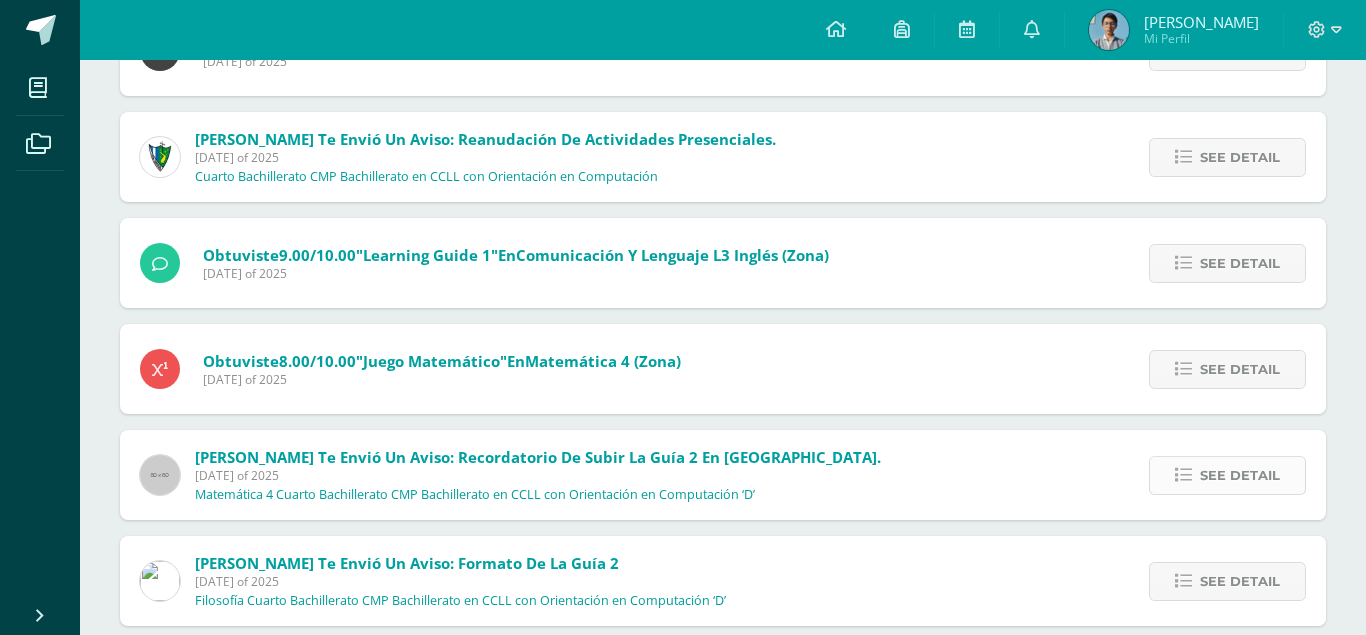 click on "See detail" at bounding box center [1227, 475] 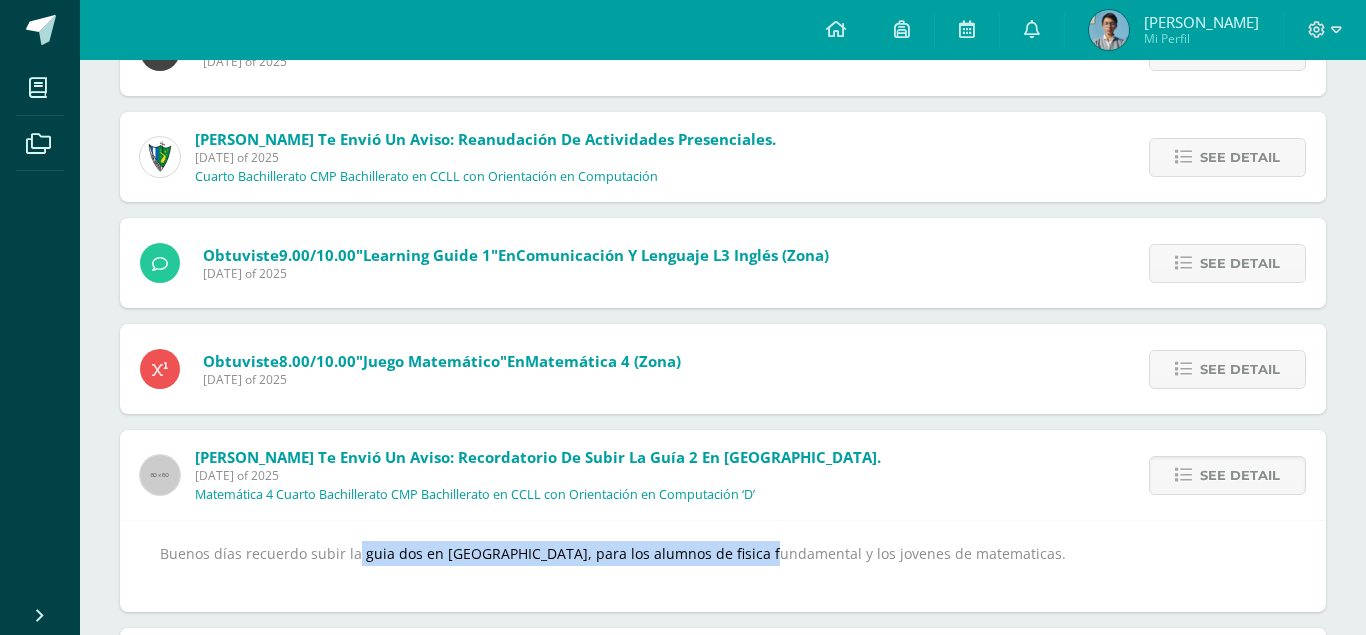 drag, startPoint x: 334, startPoint y: 513, endPoint x: 723, endPoint y: 523, distance: 389.1285 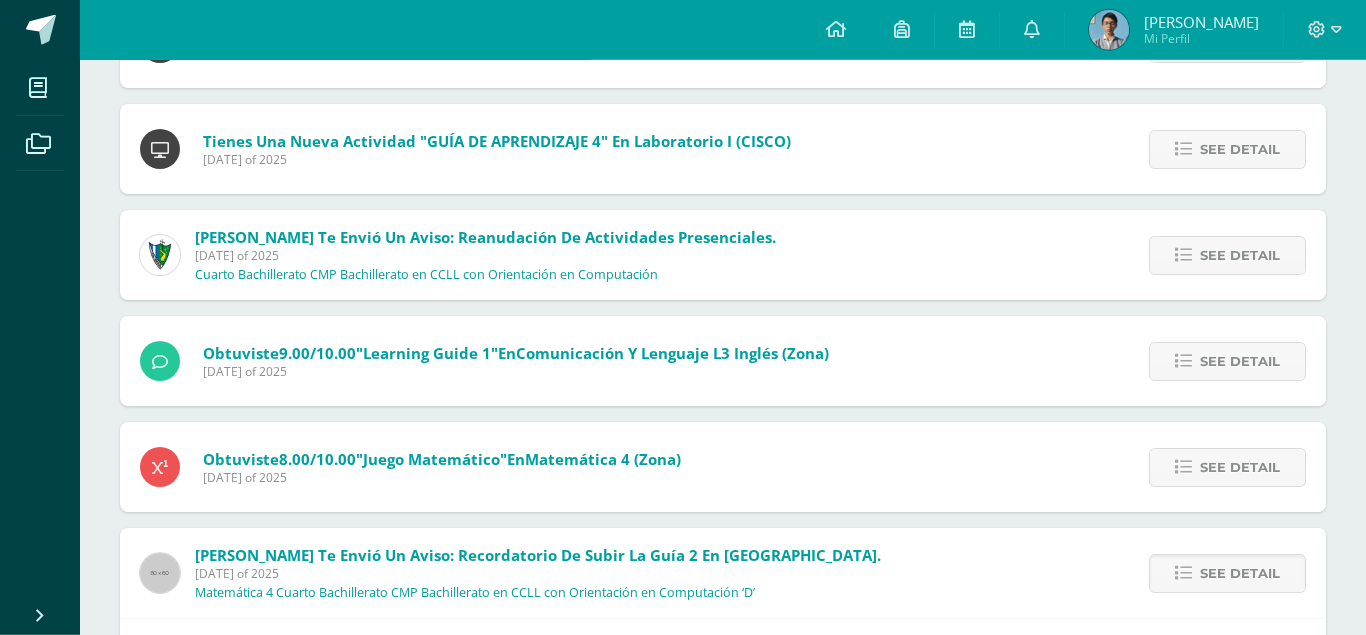 scroll, scrollTop: 0, scrollLeft: 0, axis: both 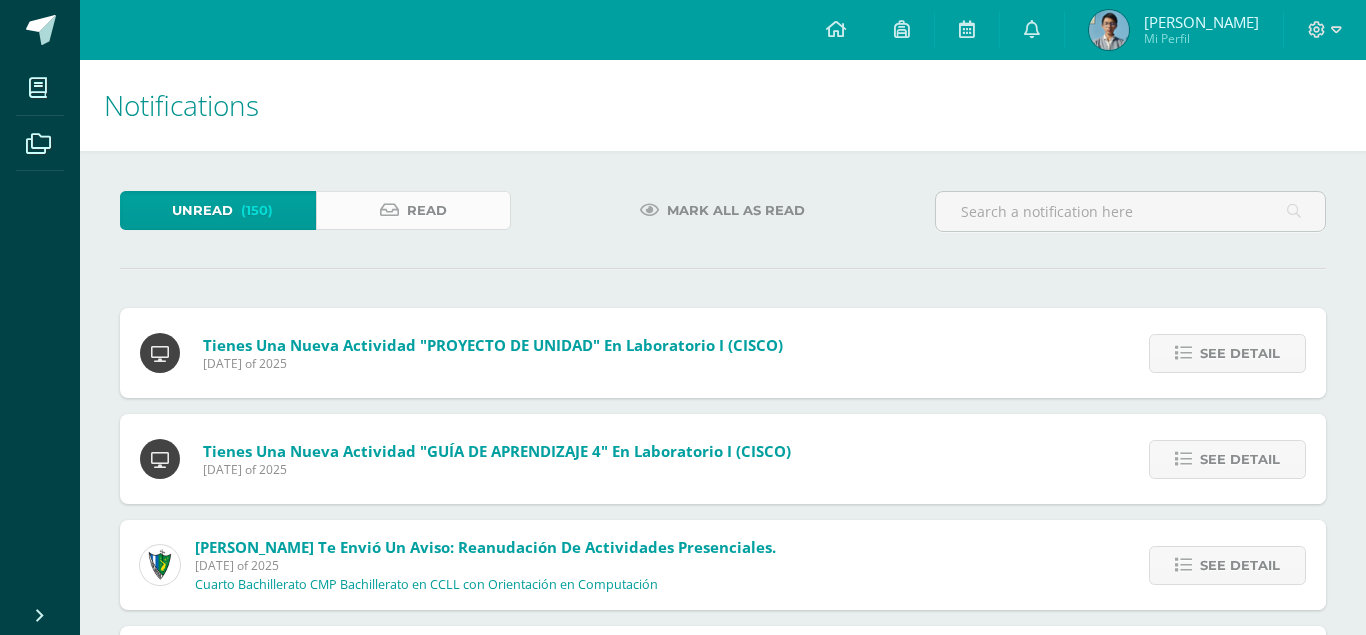 click on "Read" at bounding box center (414, 210) 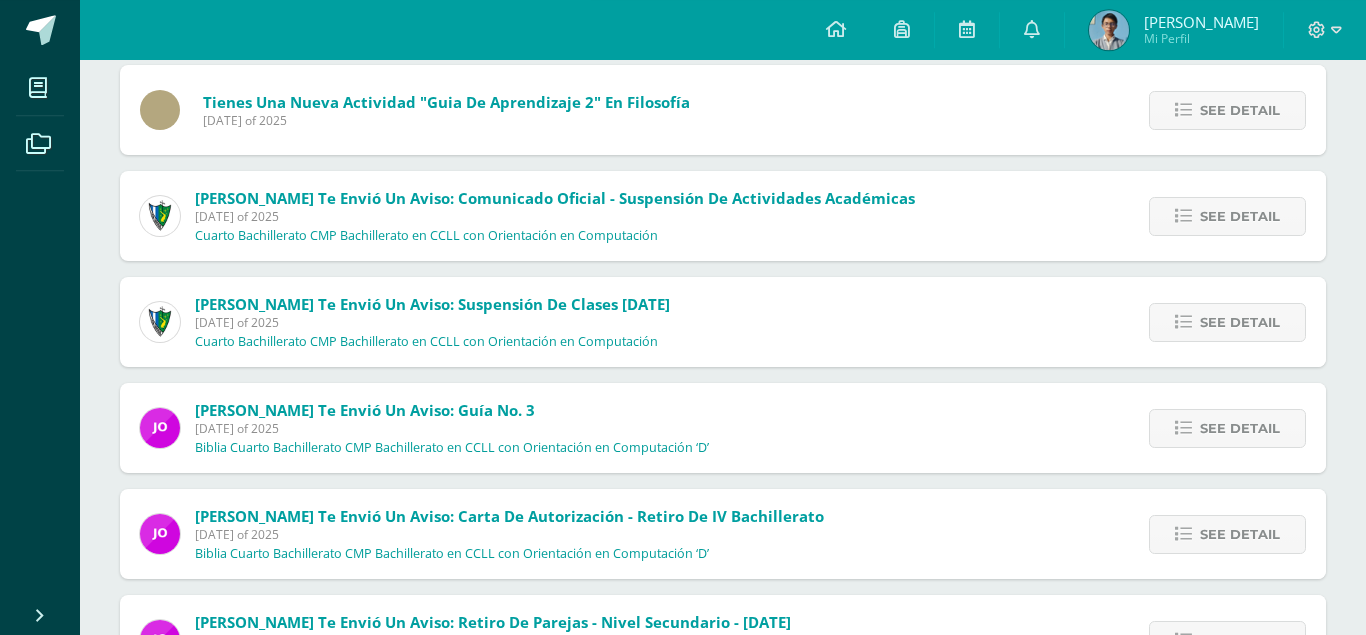 scroll, scrollTop: 408, scrollLeft: 0, axis: vertical 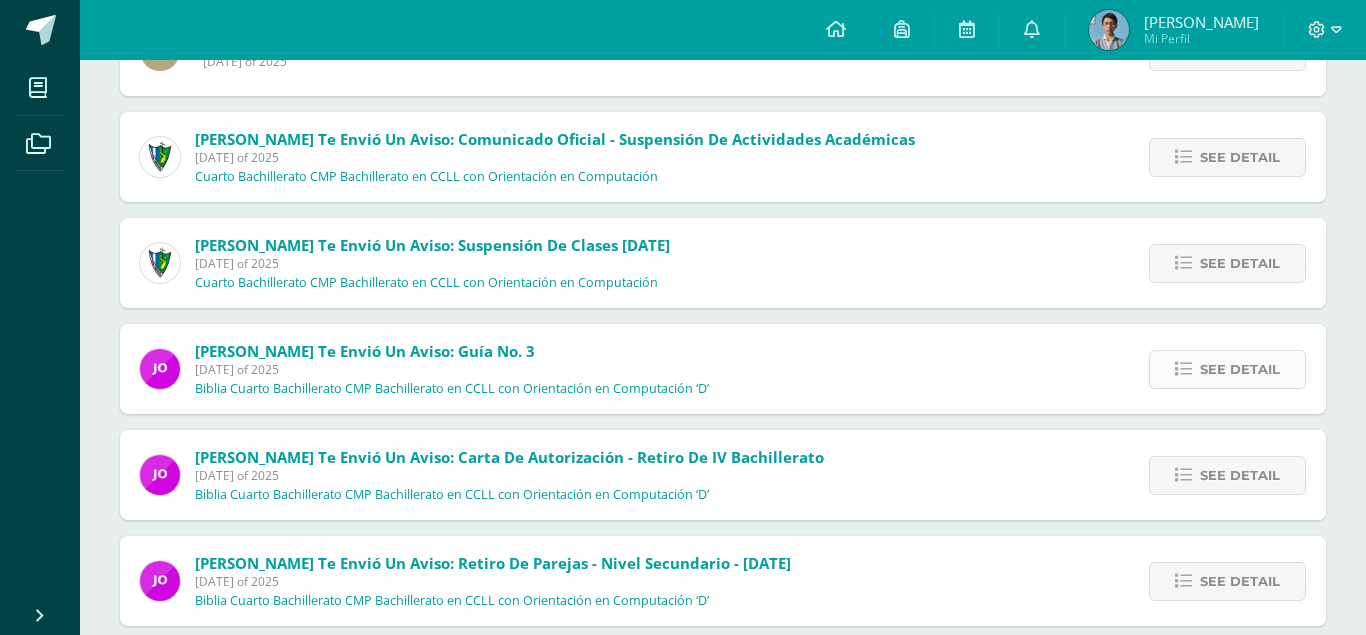 click on "See detail" at bounding box center (1240, 369) 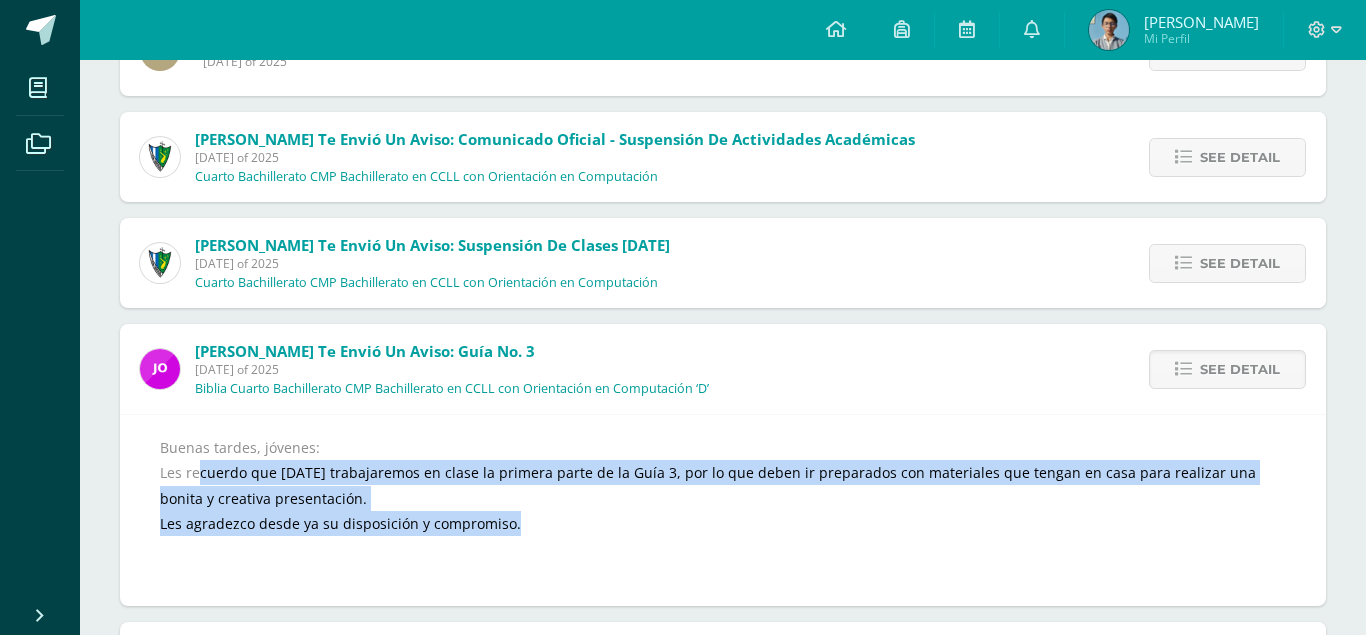 drag, startPoint x: 201, startPoint y: 435, endPoint x: 689, endPoint y: 487, distance: 490.76266 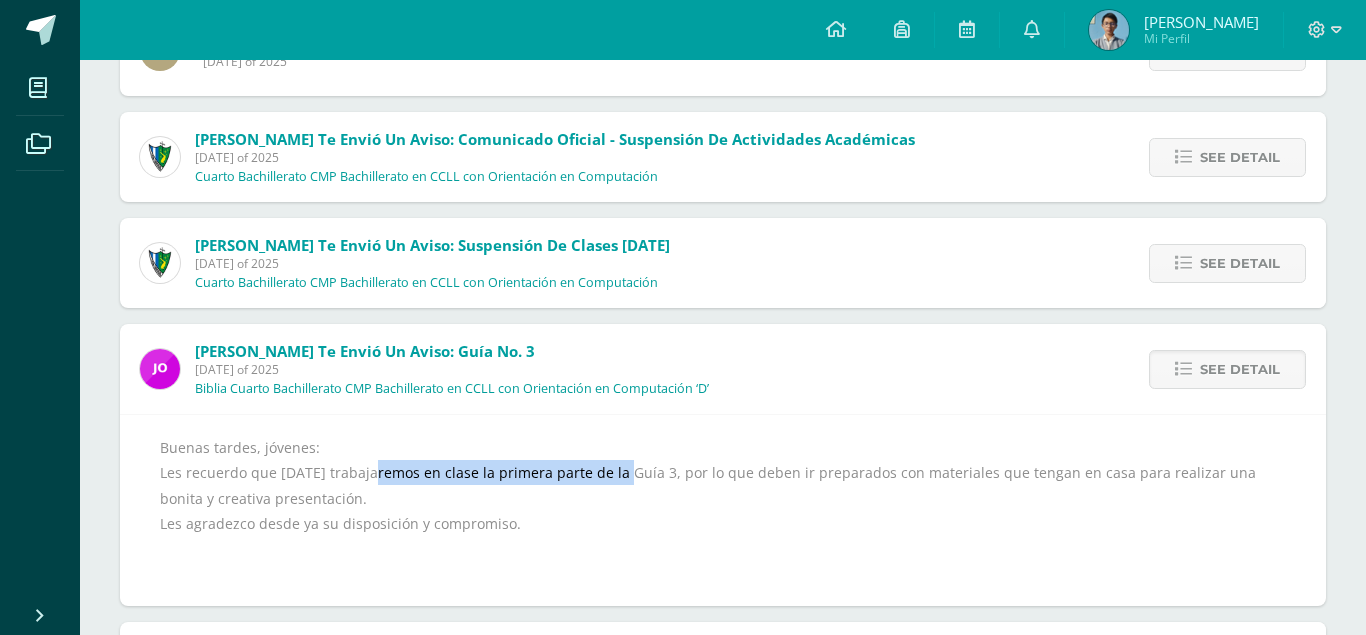 drag, startPoint x: 378, startPoint y: 435, endPoint x: 641, endPoint y: 444, distance: 263.15396 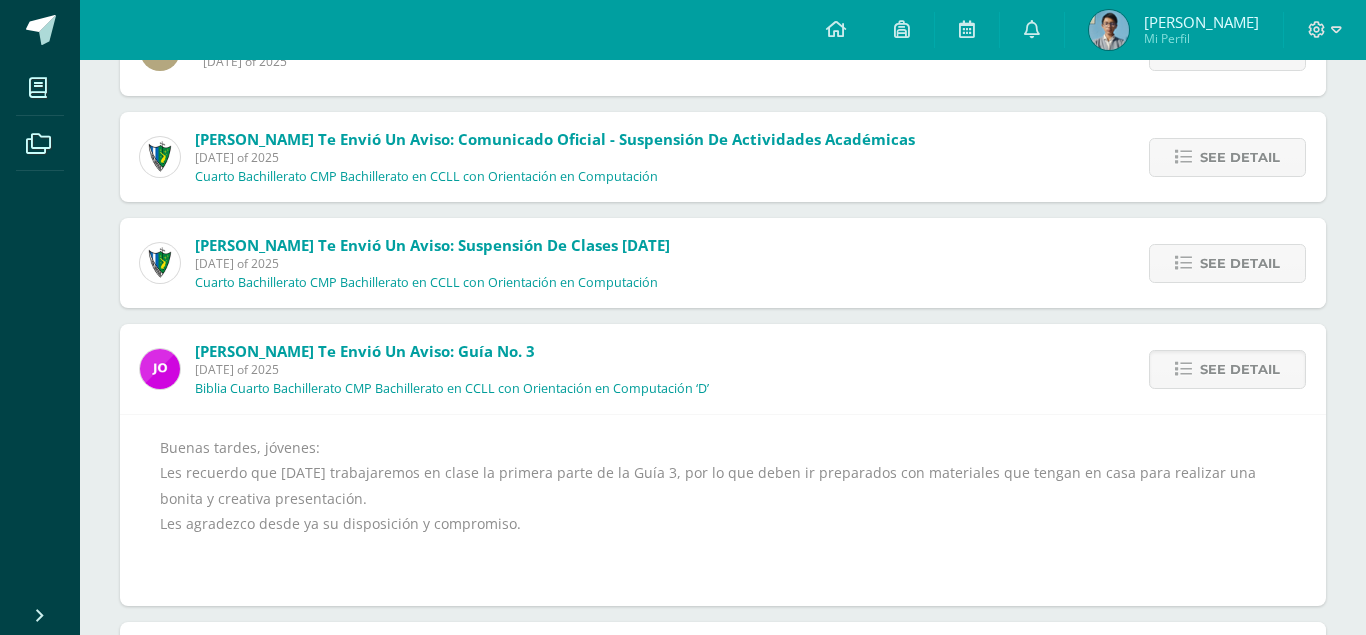 click on "Buenas tardes, jóvenes: Les recuerdo que mañana trabajaremos en clase la primera parte de la Guía 3, por lo que deben ir preparados con materiales que tengan en casa para realizar una bonita y creativa presentación. Les agradezco desde ya su disposición y compromiso." at bounding box center [723, 510] 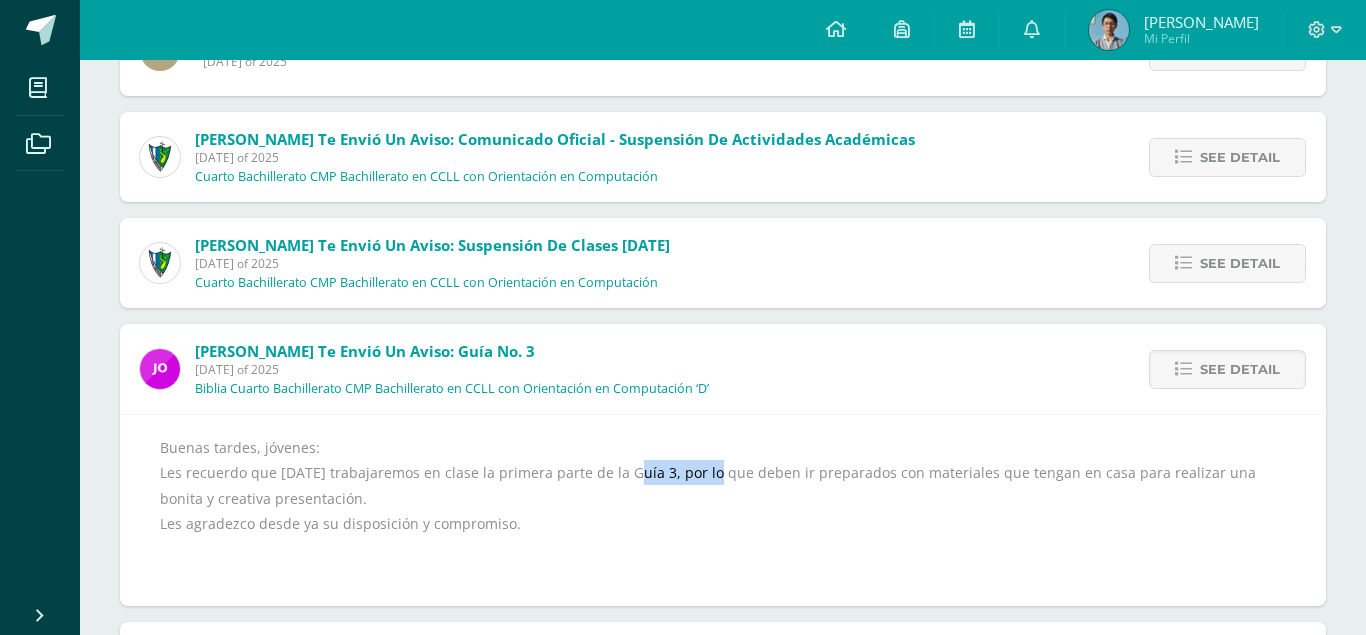 drag, startPoint x: 639, startPoint y: 440, endPoint x: 715, endPoint y: 441, distance: 76.00658 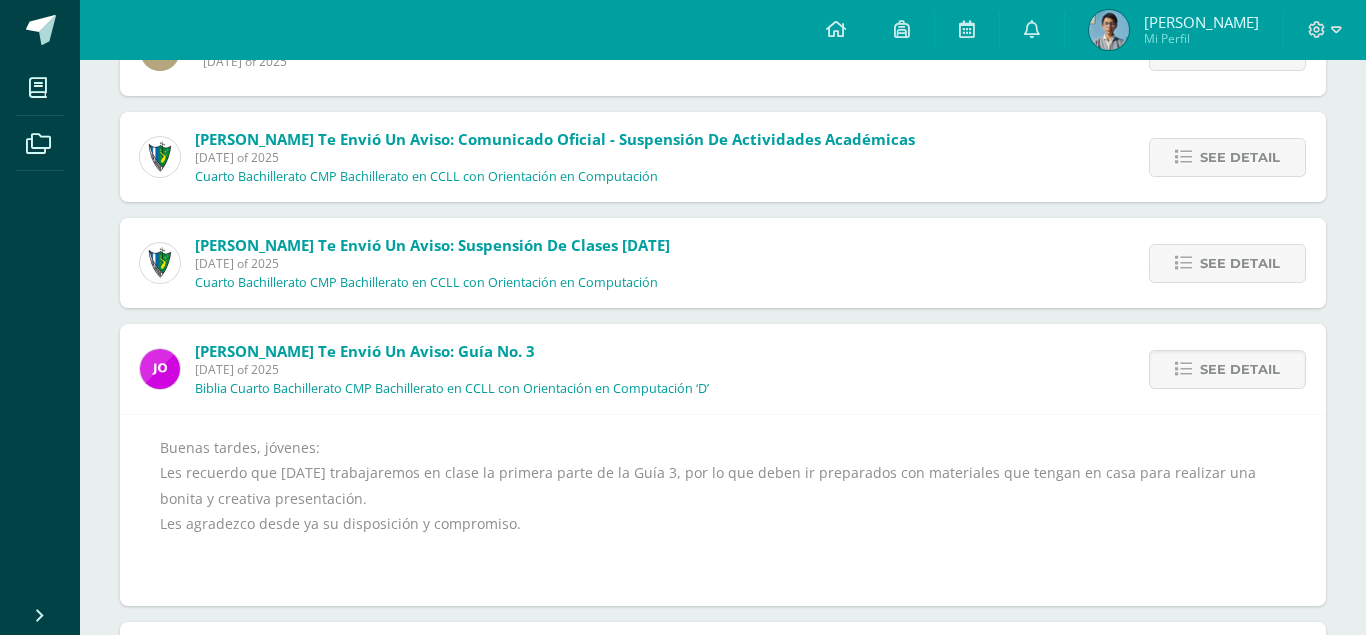 click on "Buenas tardes, jóvenes: Les recuerdo que mañana trabajaremos en clase la primera parte de la Guía 3, por lo que deben ir preparados con materiales que tengan en casa para realizar una bonita y creativa presentación. Les agradezco desde ya su disposición y compromiso." at bounding box center [723, 510] 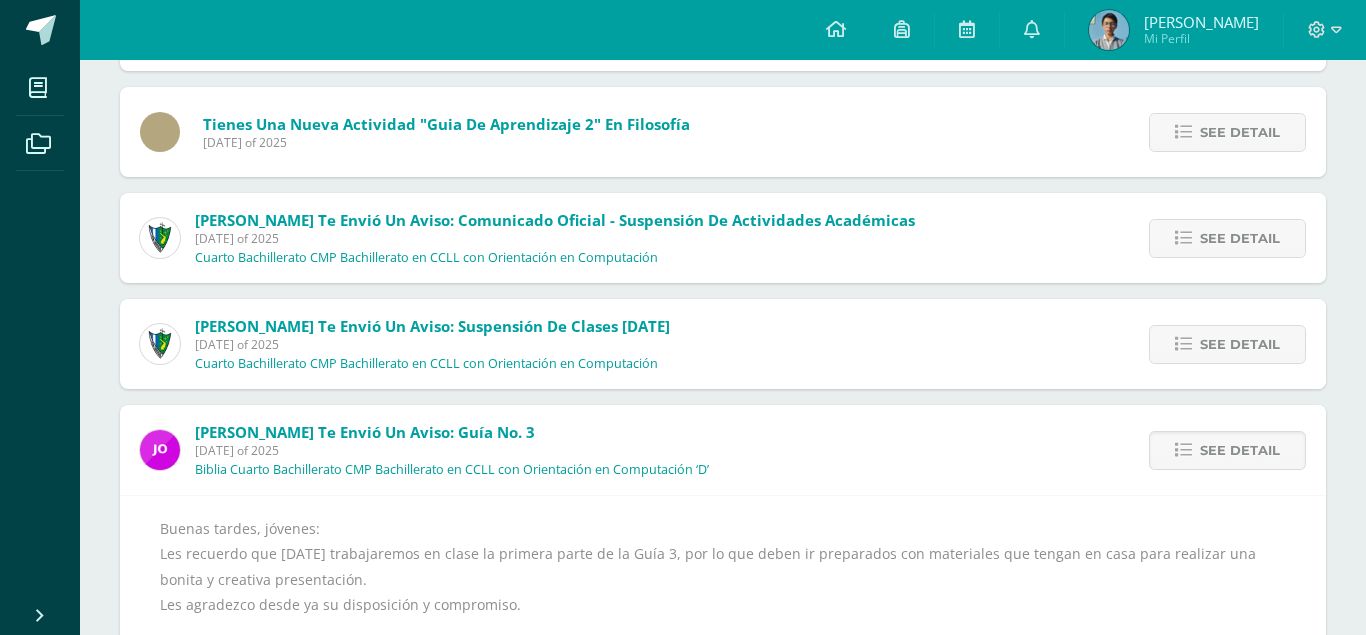scroll, scrollTop: 102, scrollLeft: 0, axis: vertical 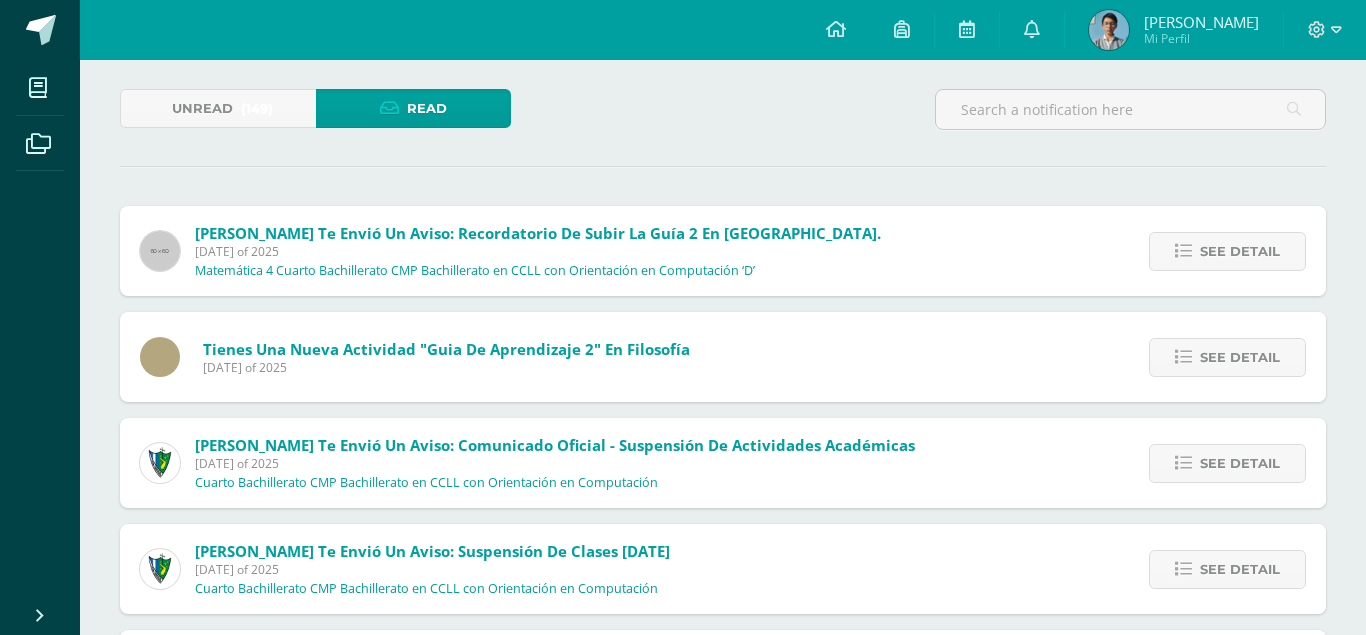 click on "Unread (149) Read" at bounding box center (315, 118) 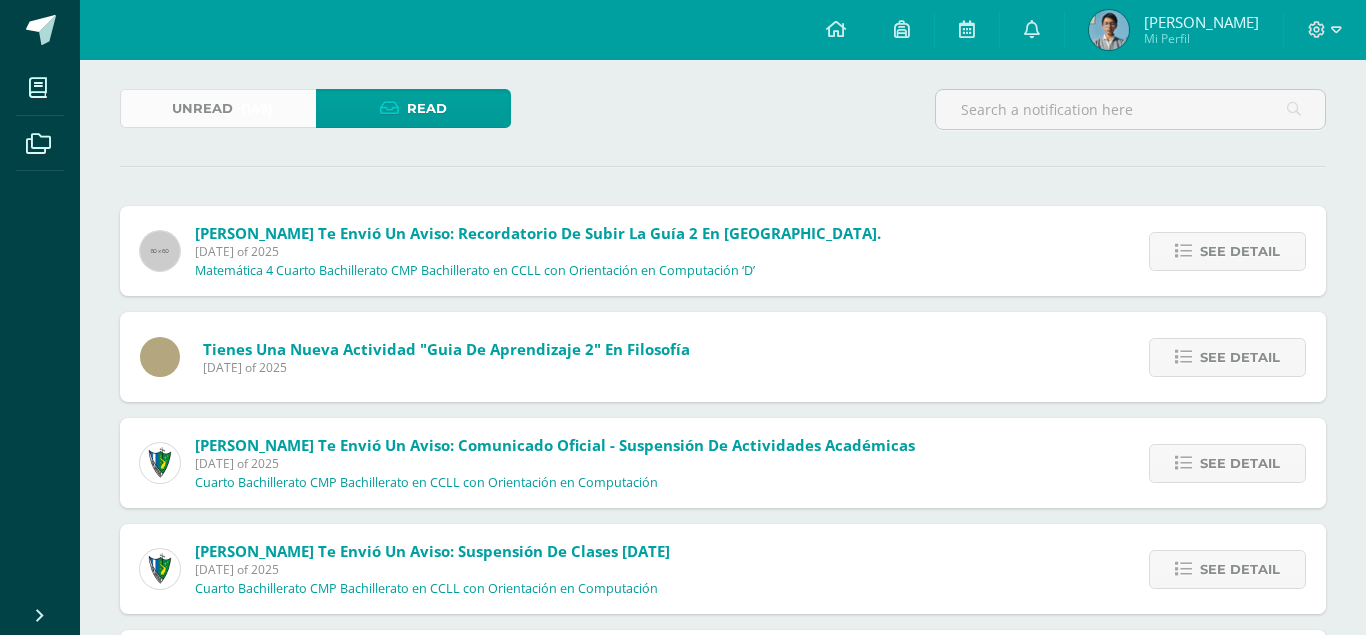 click on "Unread" at bounding box center (202, 108) 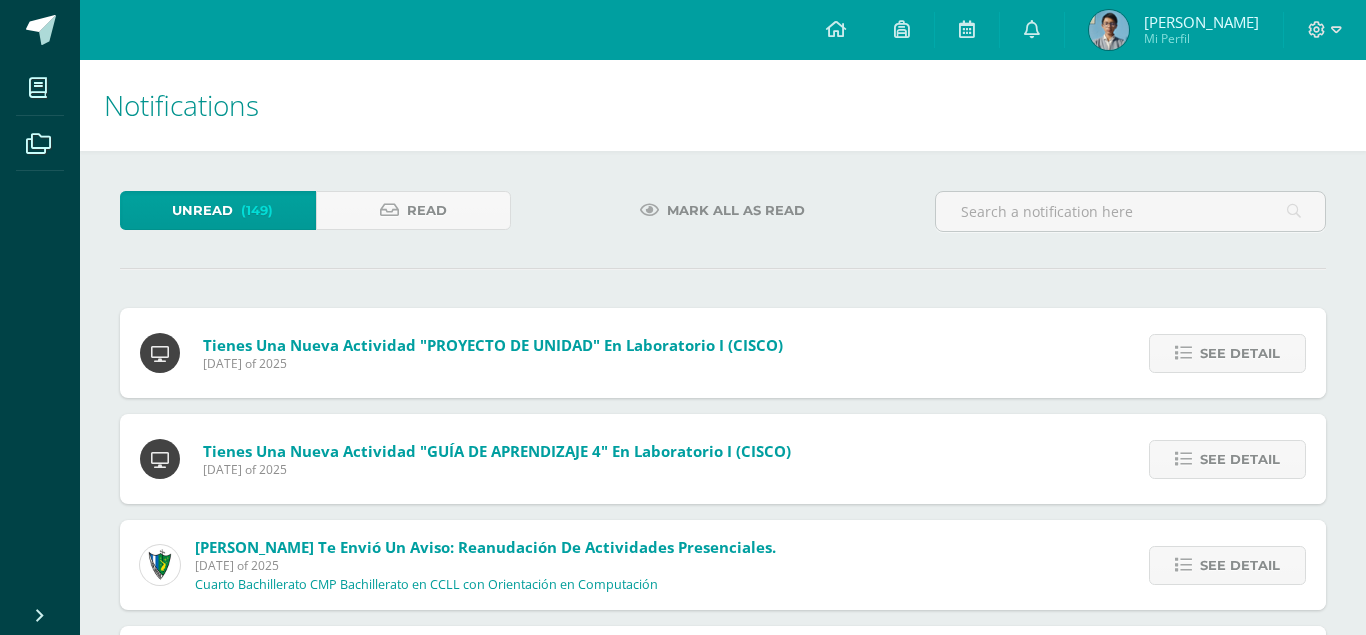 scroll, scrollTop: 0, scrollLeft: 0, axis: both 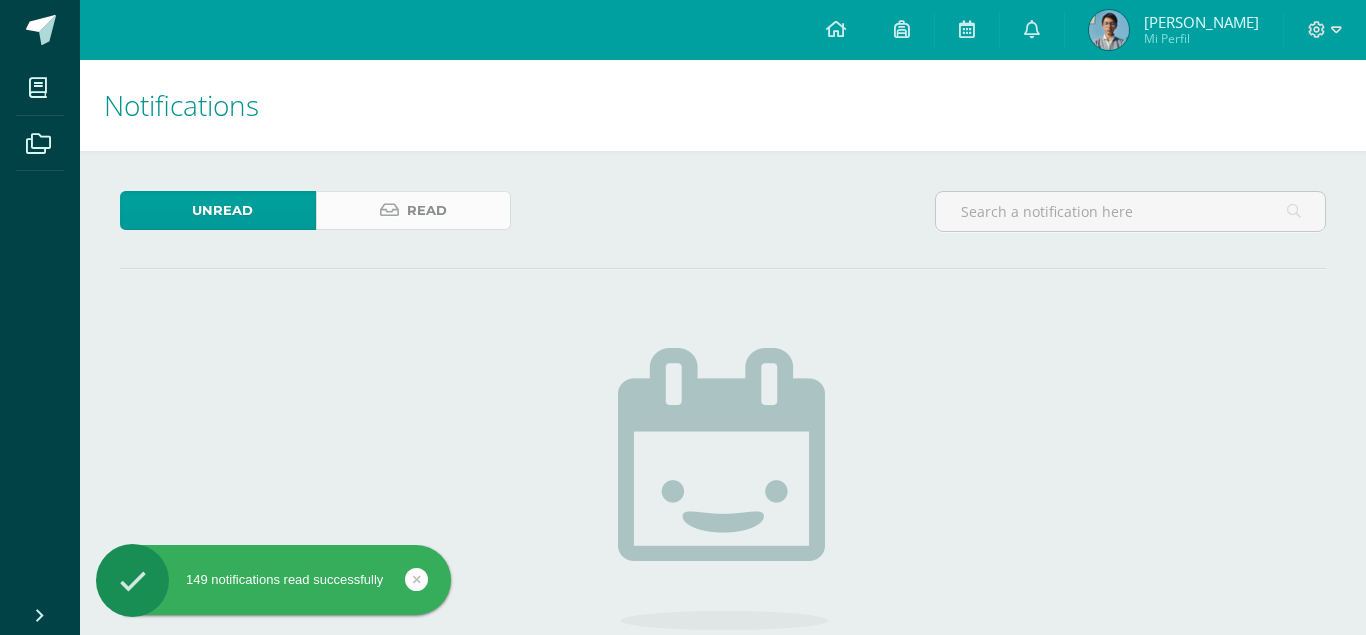 click on "Read" at bounding box center [414, 210] 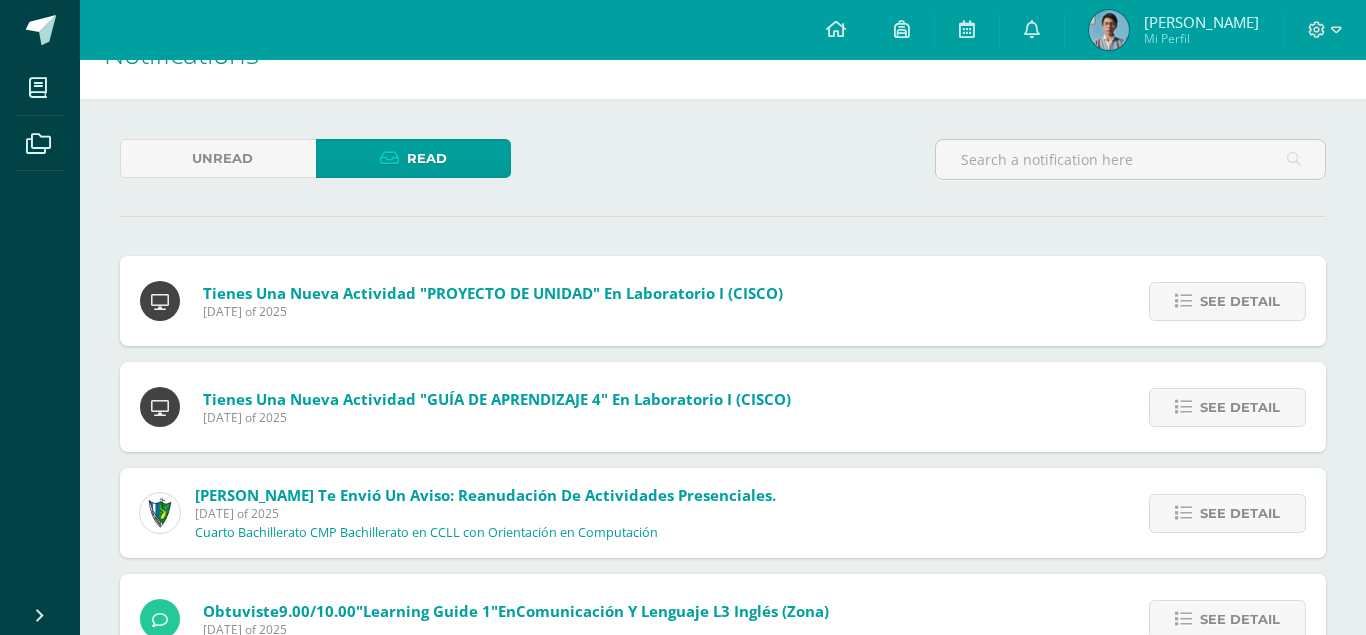 scroll, scrollTop: 102, scrollLeft: 0, axis: vertical 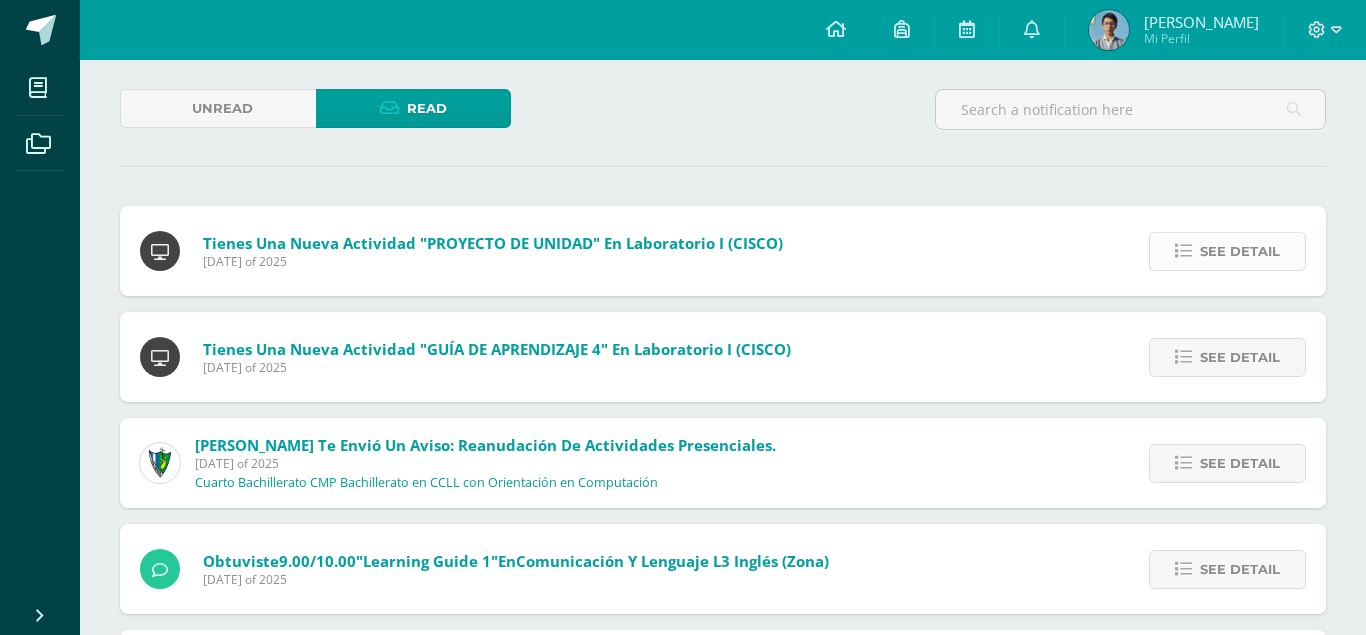 click on "See detail" at bounding box center (1240, 251) 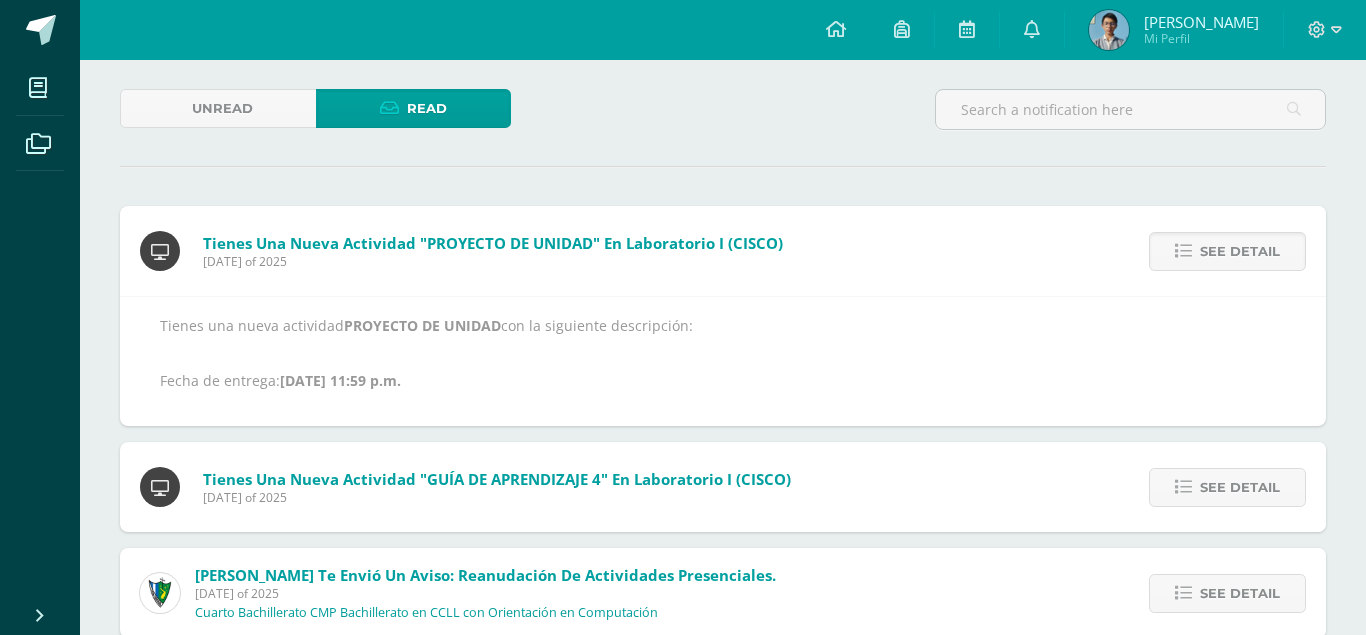 drag, startPoint x: 533, startPoint y: 294, endPoint x: 868, endPoint y: 301, distance: 335.07312 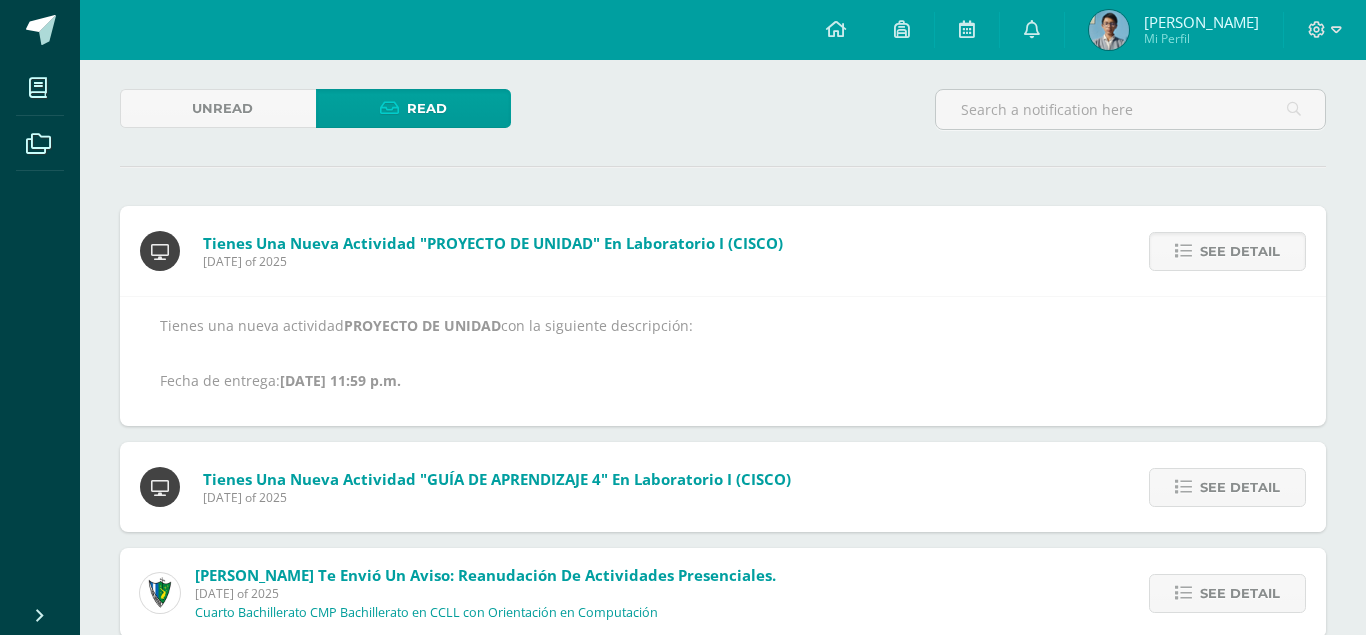scroll, scrollTop: 204, scrollLeft: 0, axis: vertical 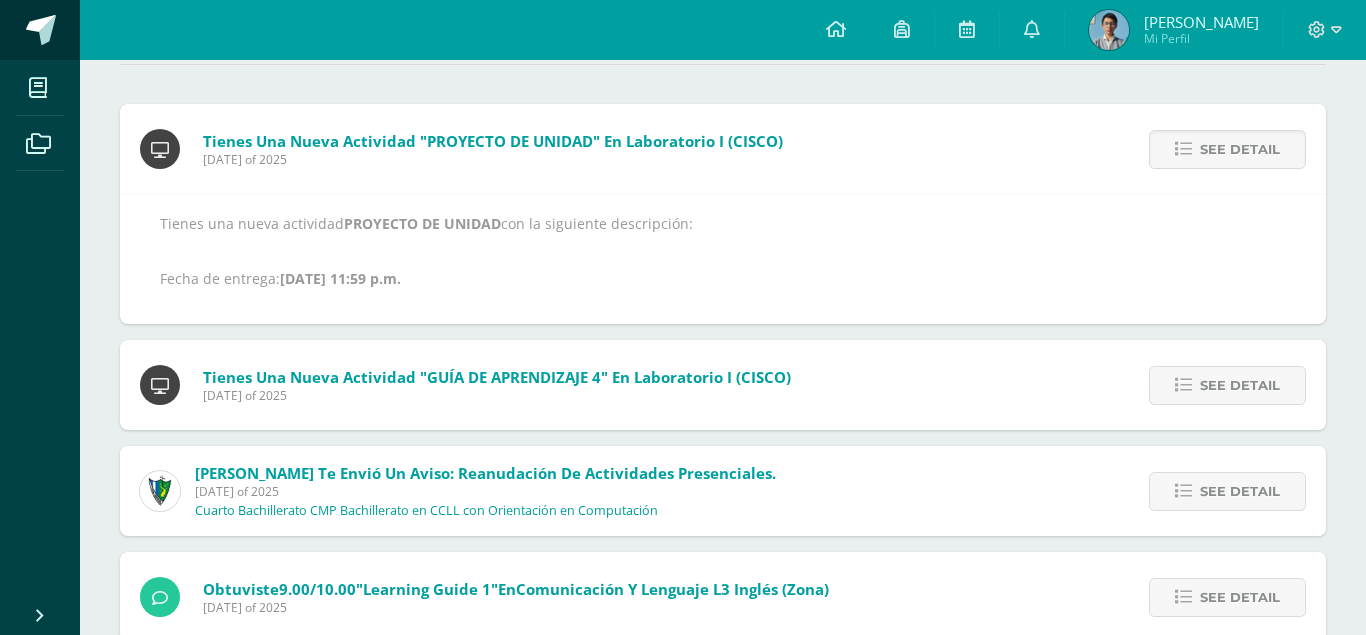 click at bounding box center [41, 30] 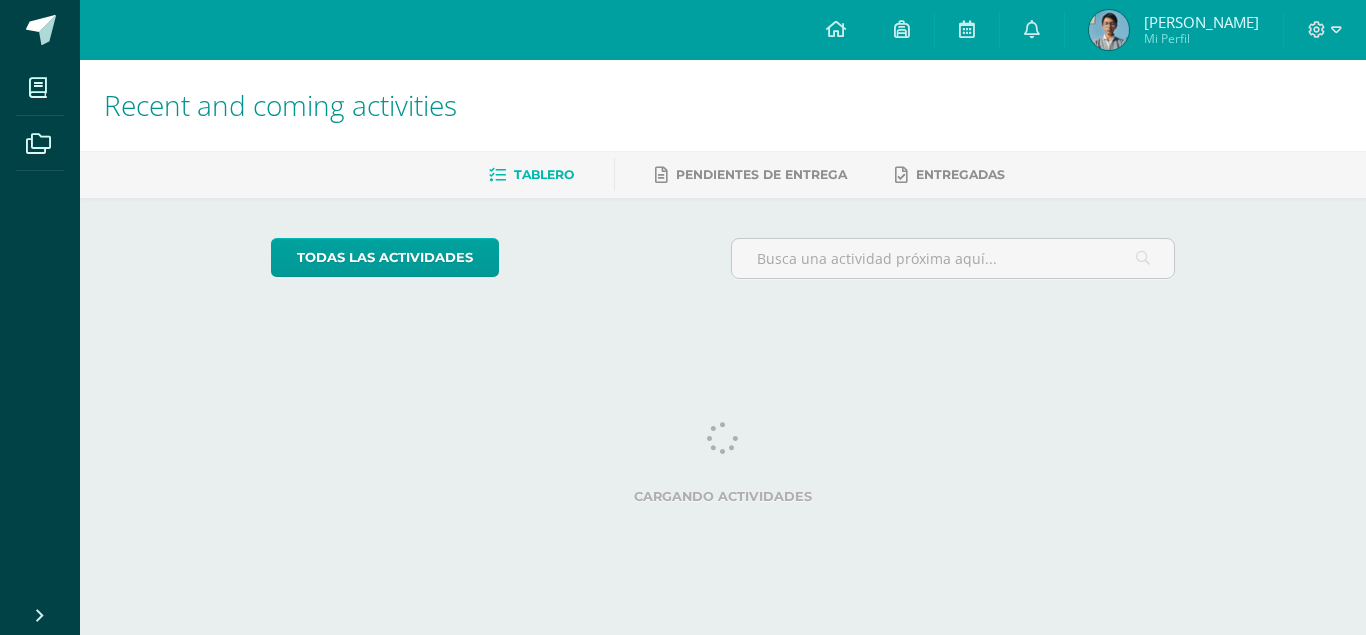 scroll, scrollTop: 0, scrollLeft: 0, axis: both 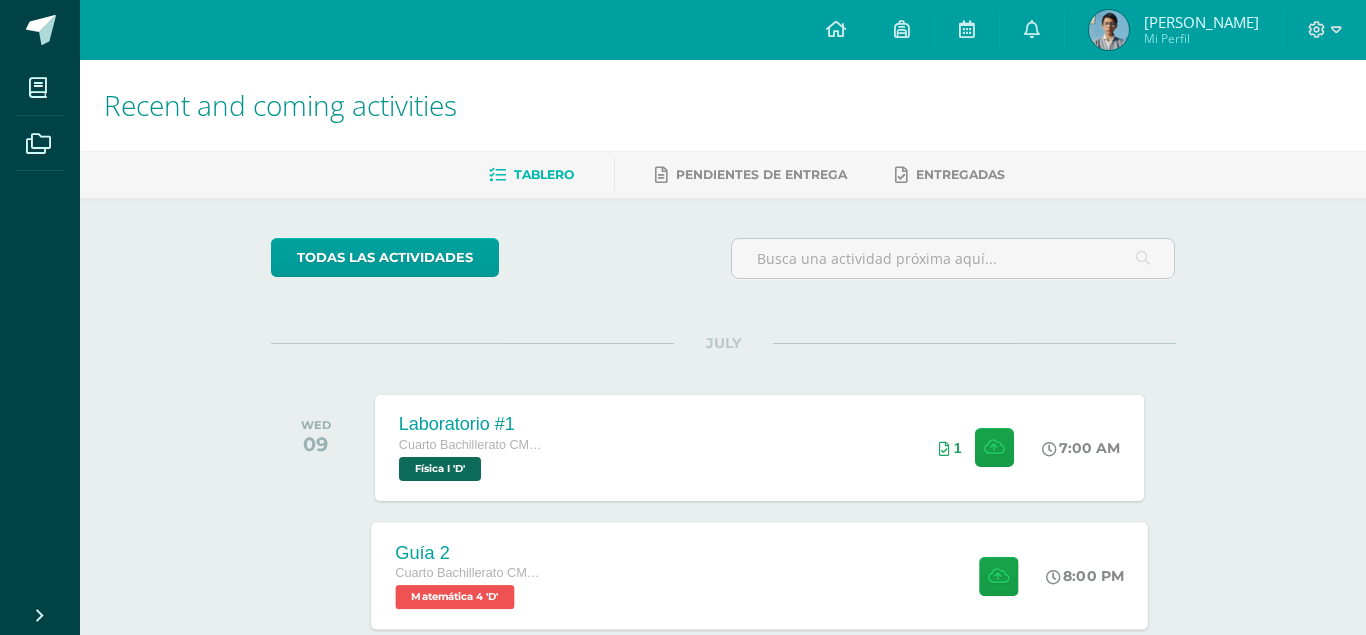 click on "Guía 2
Cuarto Bachillerato CMP Bachillerato en CCLL con Orientación en Computación
Matemática 4 'D'
8:00 PM
Guía 2
Matemática 4" at bounding box center (759, 575) 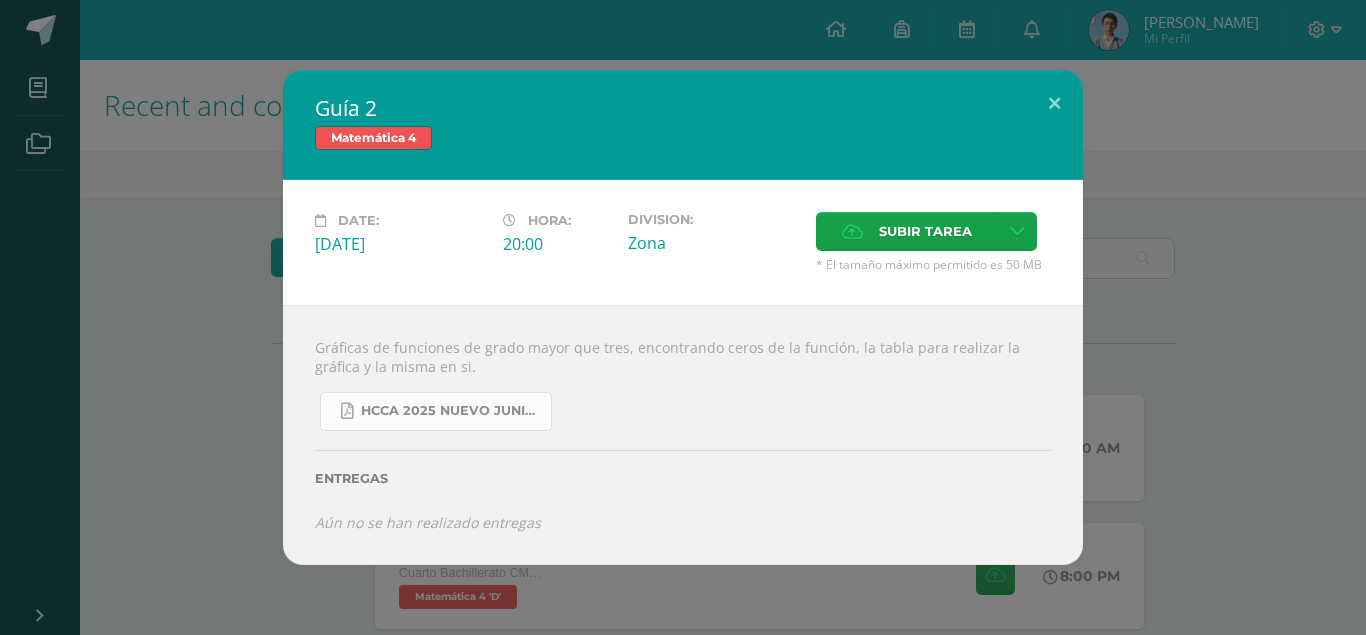 click on "HCCA 2025 nuevo junio matemáticas.pdf" at bounding box center [451, 411] 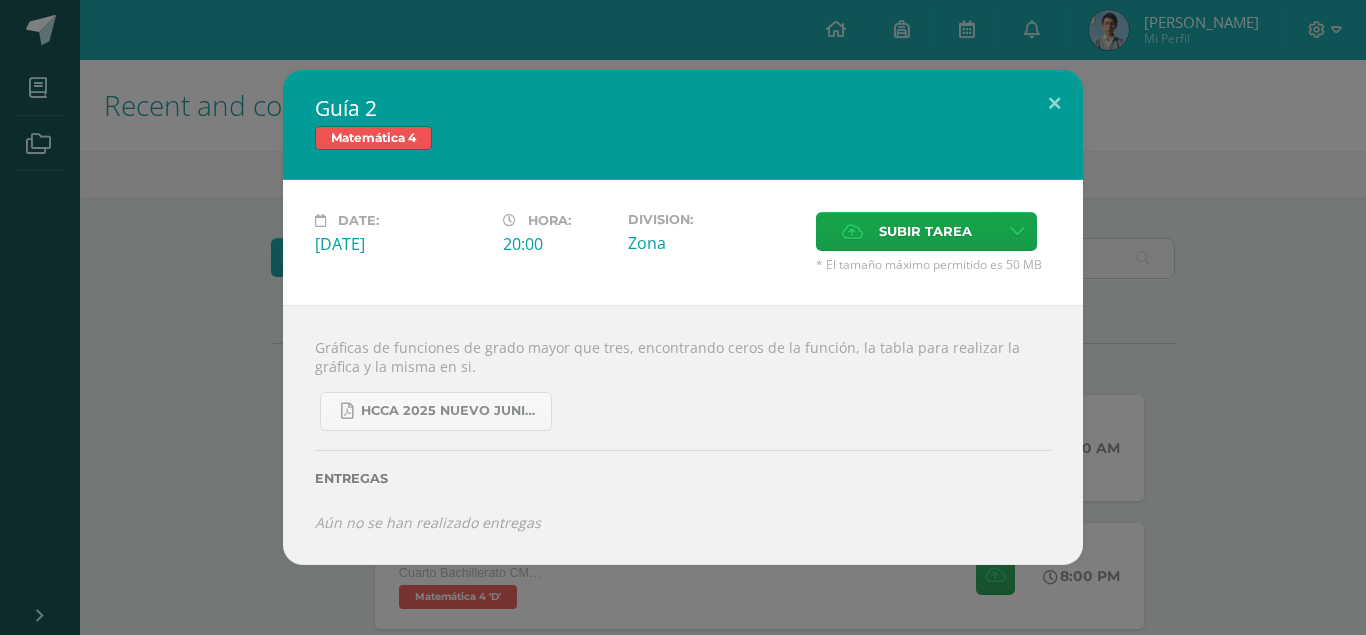click on "Guía 2
Matemática 4
Date:
[DATE]
Hora:
20:00
Division:
Zona" at bounding box center [683, 317] 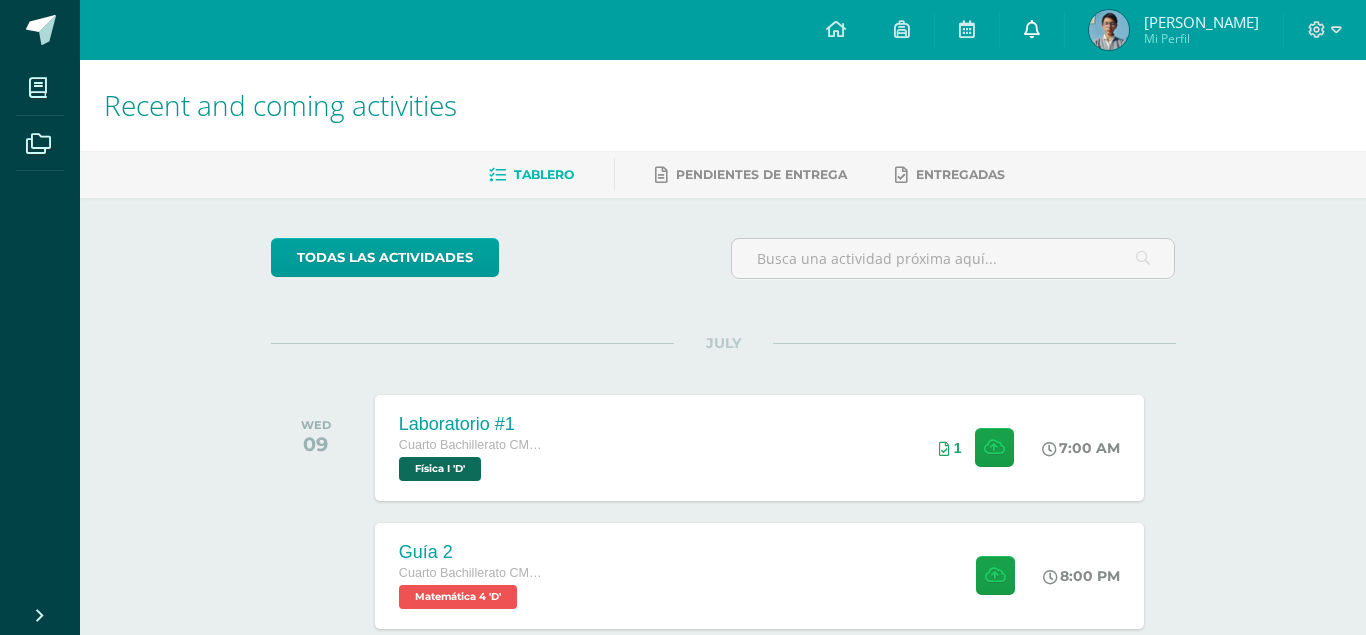 click at bounding box center [1032, 30] 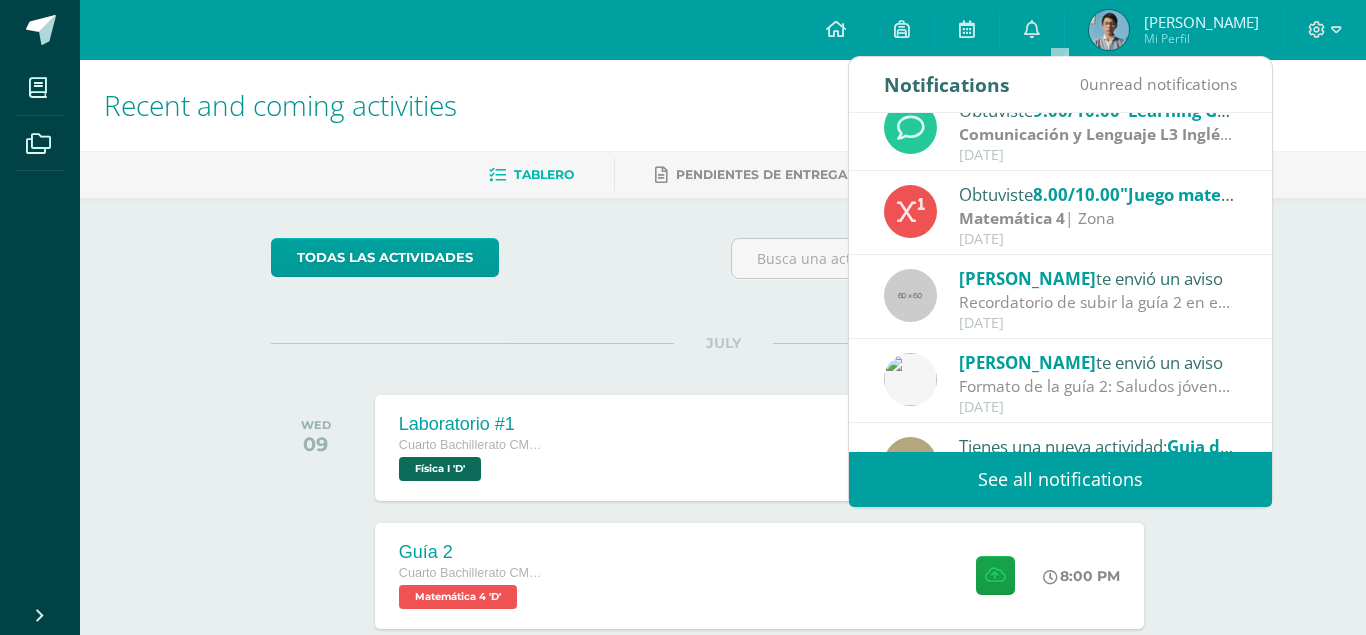 scroll, scrollTop: 306, scrollLeft: 0, axis: vertical 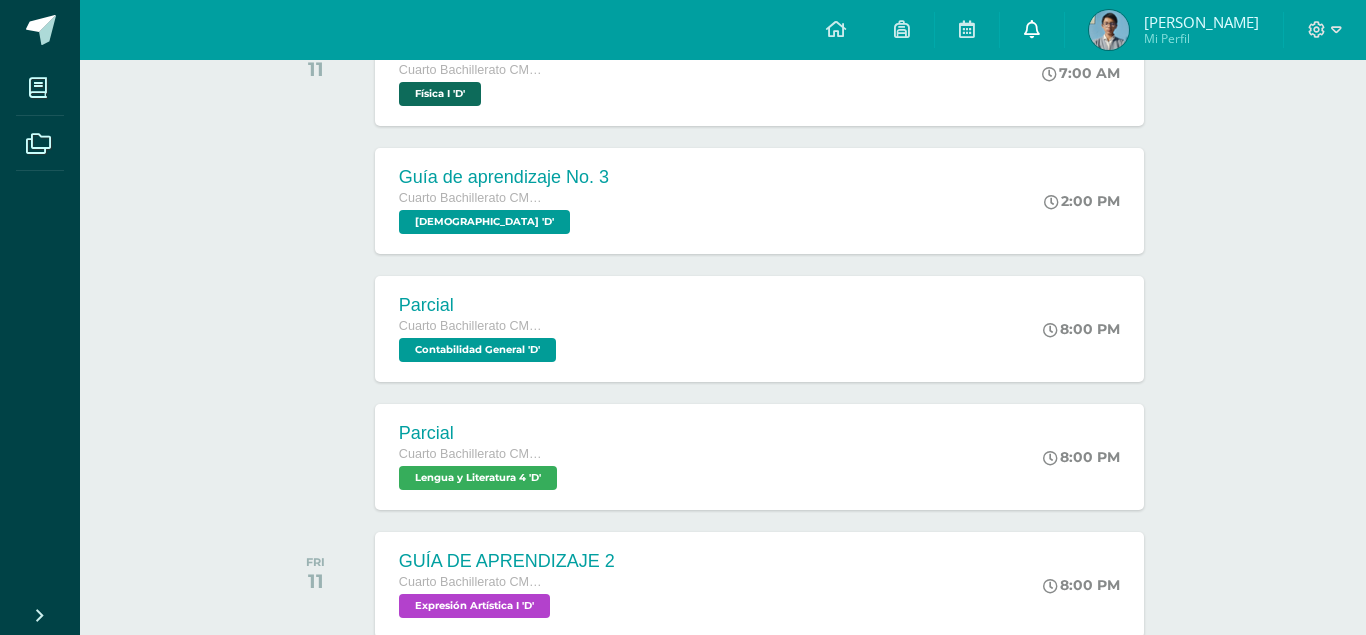 click at bounding box center (1032, 30) 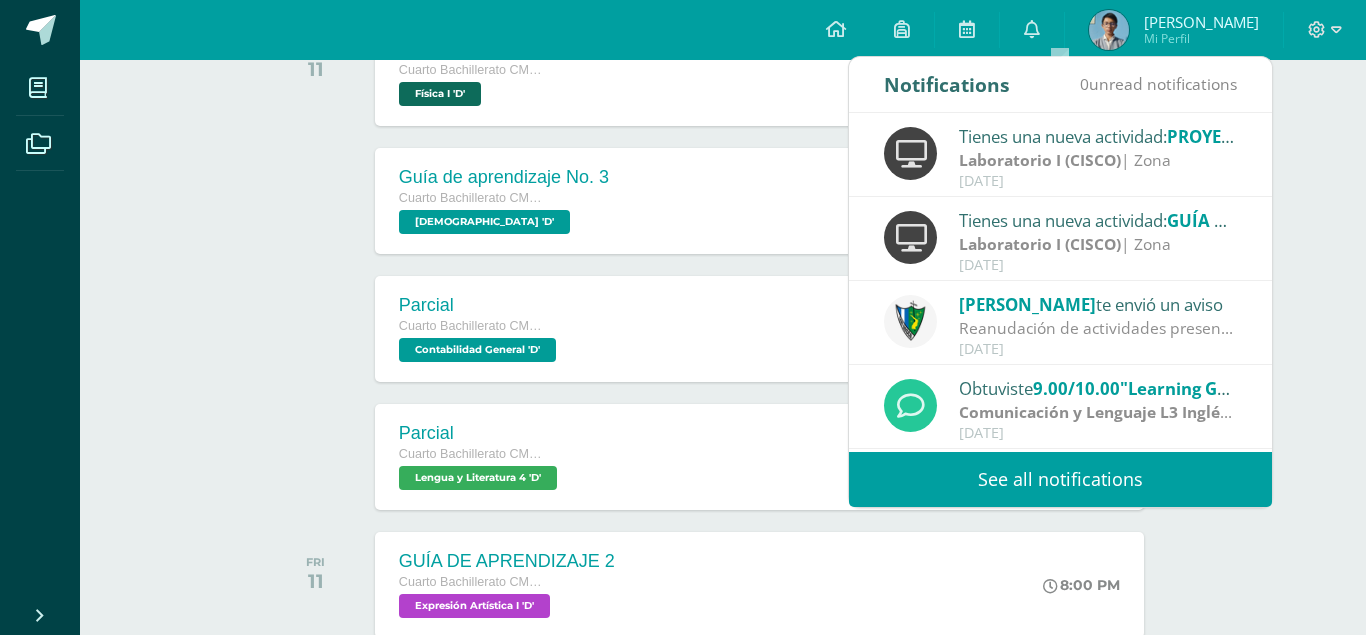 click on "Tienes una nueva actividad:  PROYECTO DE UNIDAD Laboratorio I (CISCO)
| Zona
July 09" at bounding box center (1060, 156) 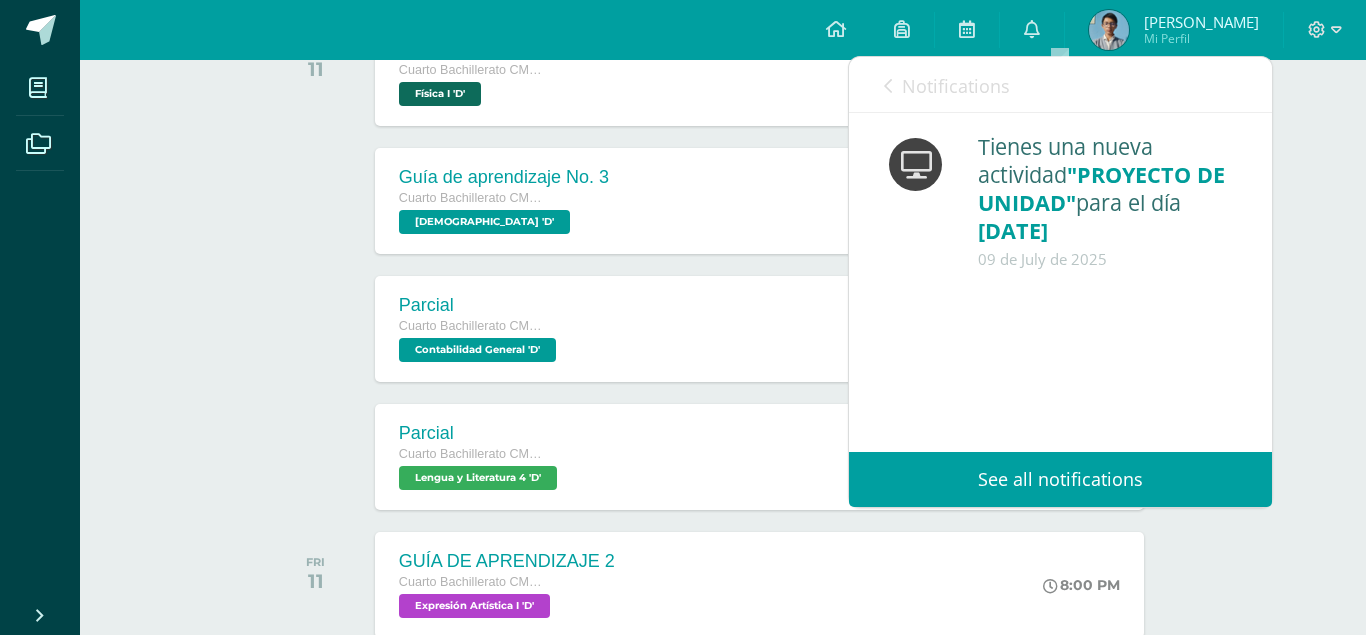 click on "Notifications" at bounding box center [956, 86] 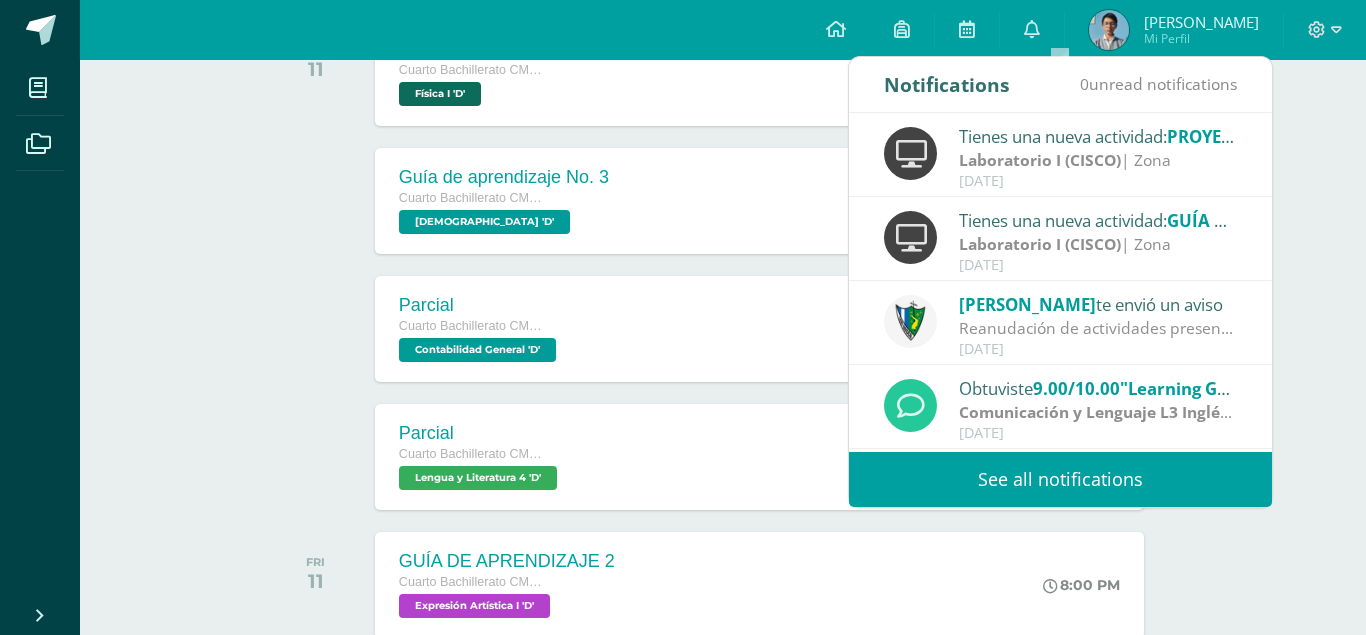 click on "Tienes una nueva actividad:  GUÍA DE APRENDIZAJE 4" at bounding box center [1098, 220] 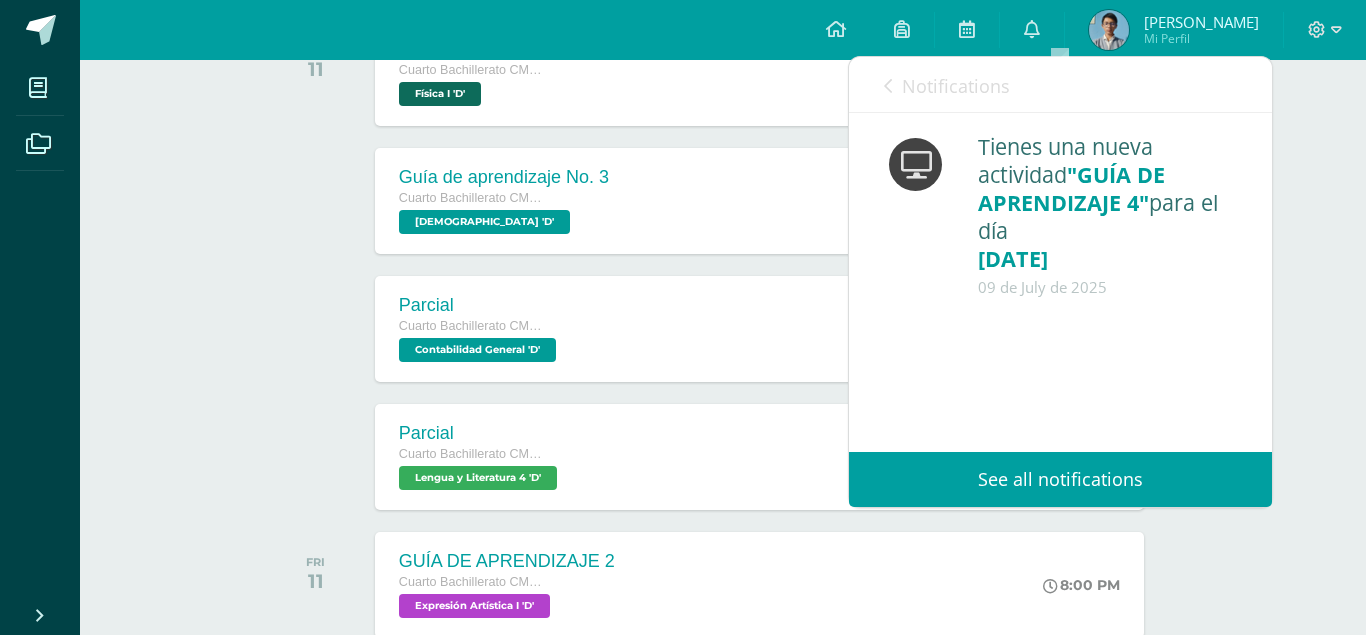click on "Recent and coming activities
Tablero
Pendientes de entrega
Entregadas
todas las Actividades
You don’t have any activities
Check the rest of the periods or go out and enjoy the sun
JULY
WED
09
Laboratorio #1
Cuarto Bachillerato CMP Bachillerato en CCLL con Orientación en Computación
Física I 'D'
1" at bounding box center (723, 416) 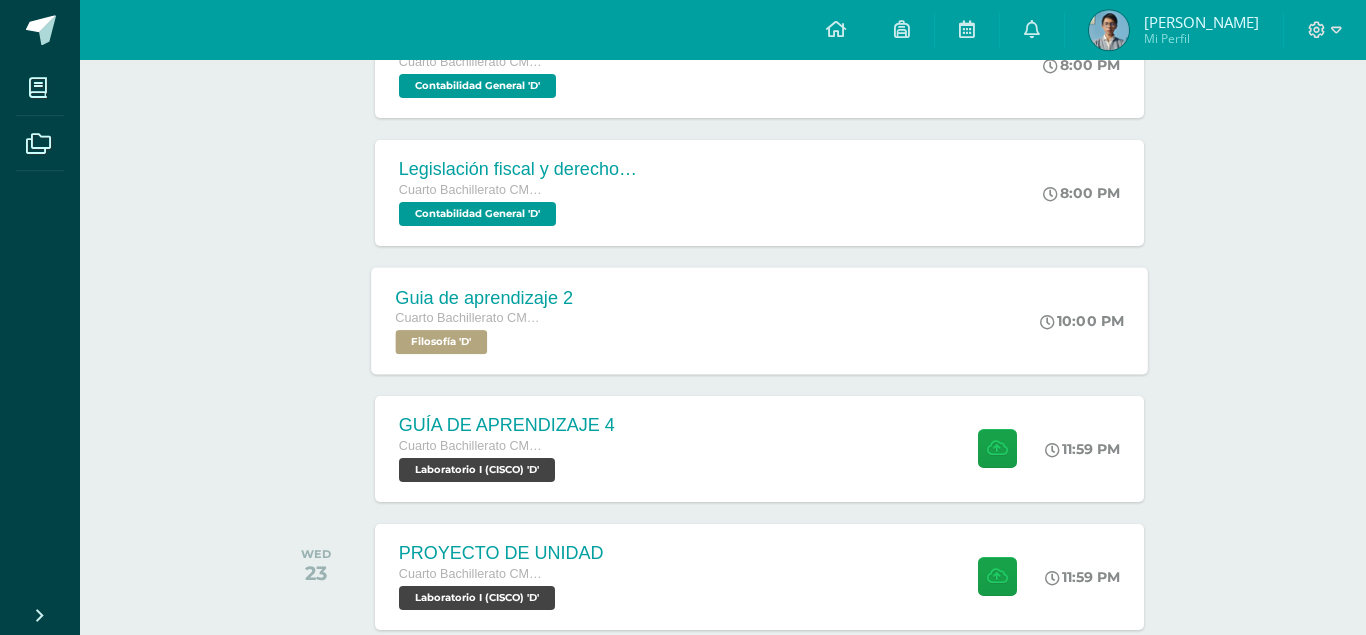 scroll, scrollTop: 2215, scrollLeft: 0, axis: vertical 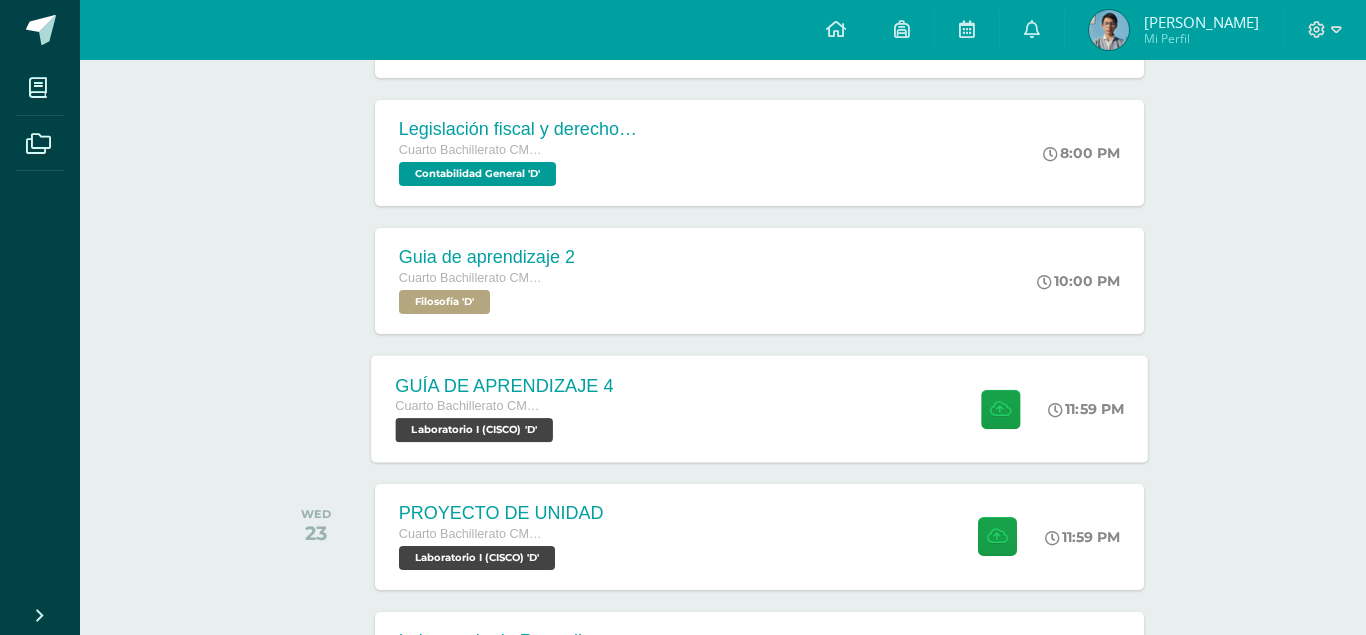 click on "GUÍA DE APRENDIZAJE 4" at bounding box center (504, 385) 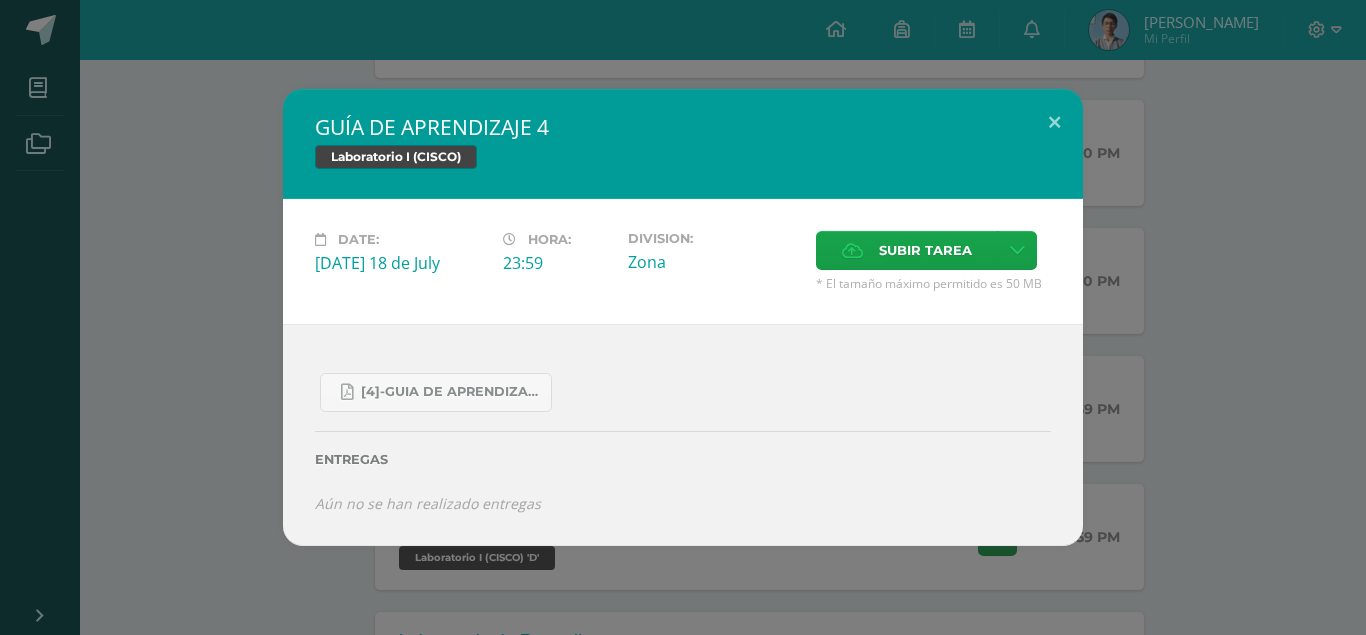 click on "GUÍA DE APRENDIZAJE 4
Laboratorio I (CISCO)
Date:
Friday 18 de July
Hora:
23:59
Division:
Subir tarea" at bounding box center [683, 317] 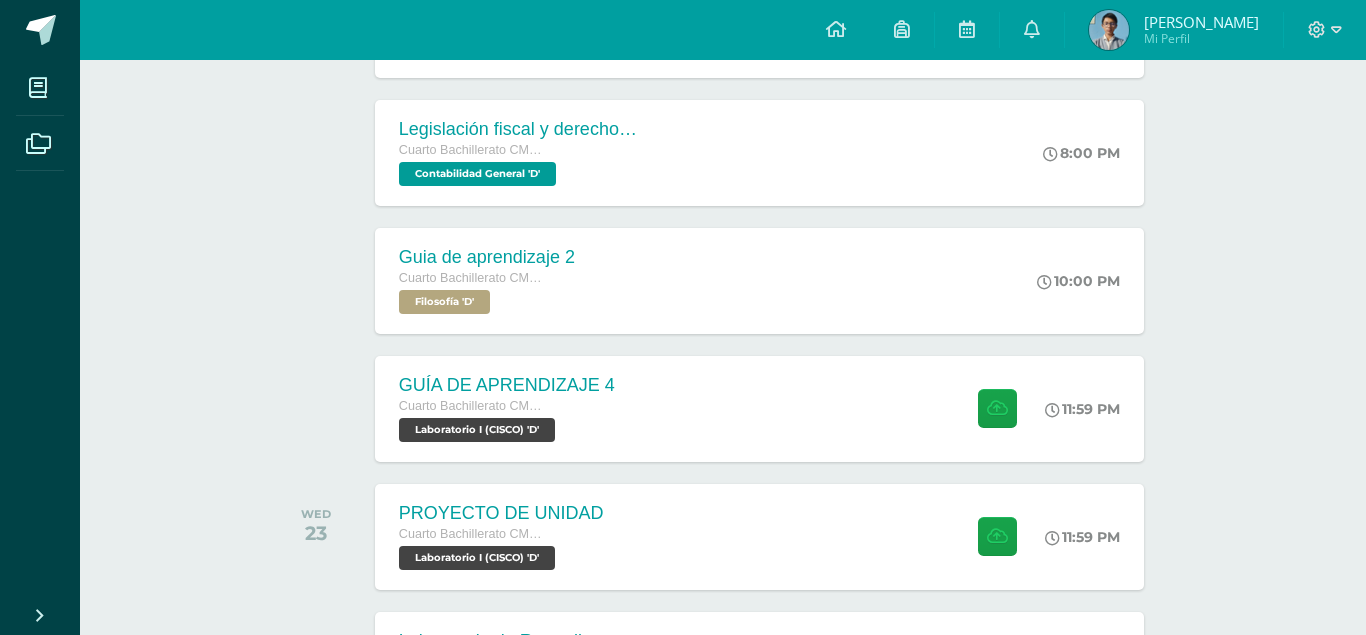 click on "GUÍA DE APRENDIZAJE 4
Laboratorio I (CISCO)
Date:
Friday 18 de July
Hora:
23:59
Division:
Subir tarea" at bounding box center (683, 317) 